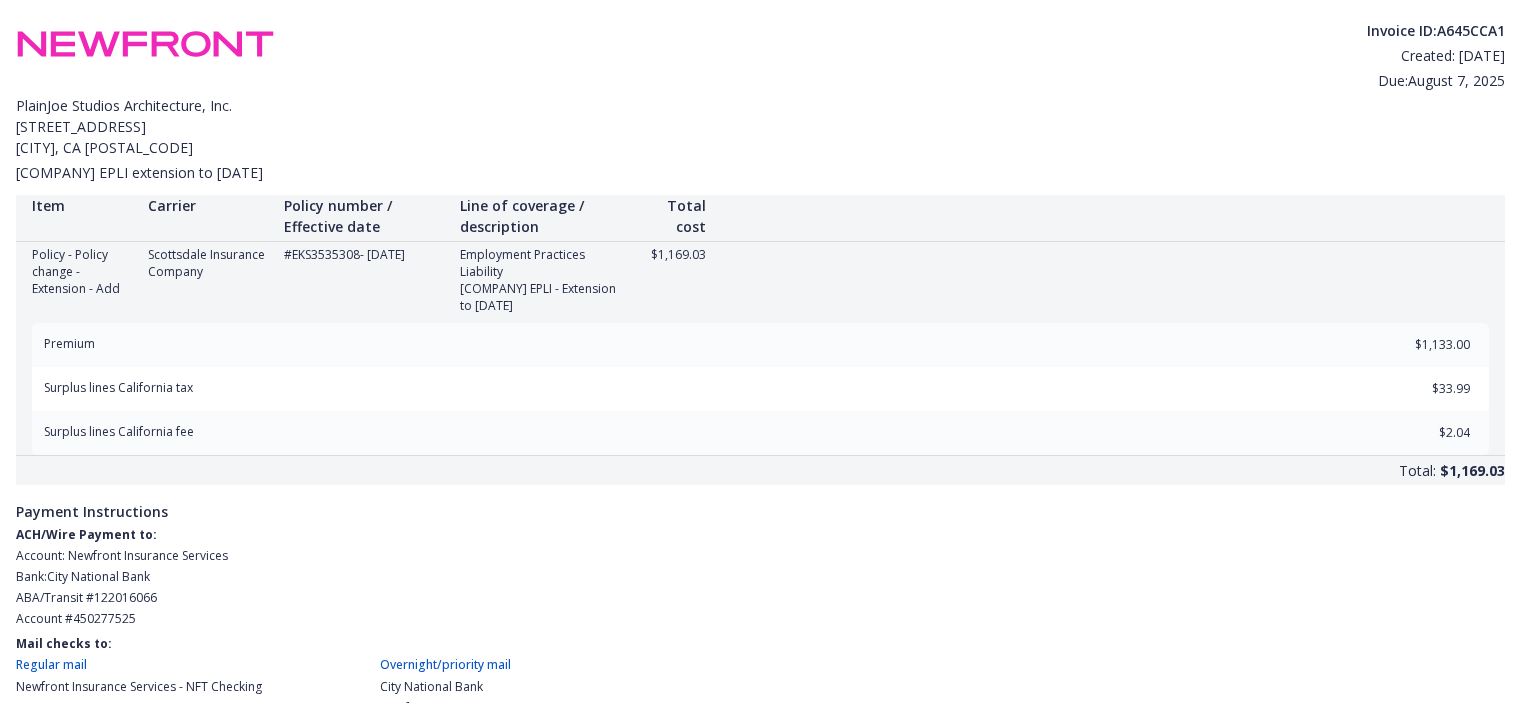 scroll, scrollTop: 0, scrollLeft: 0, axis: both 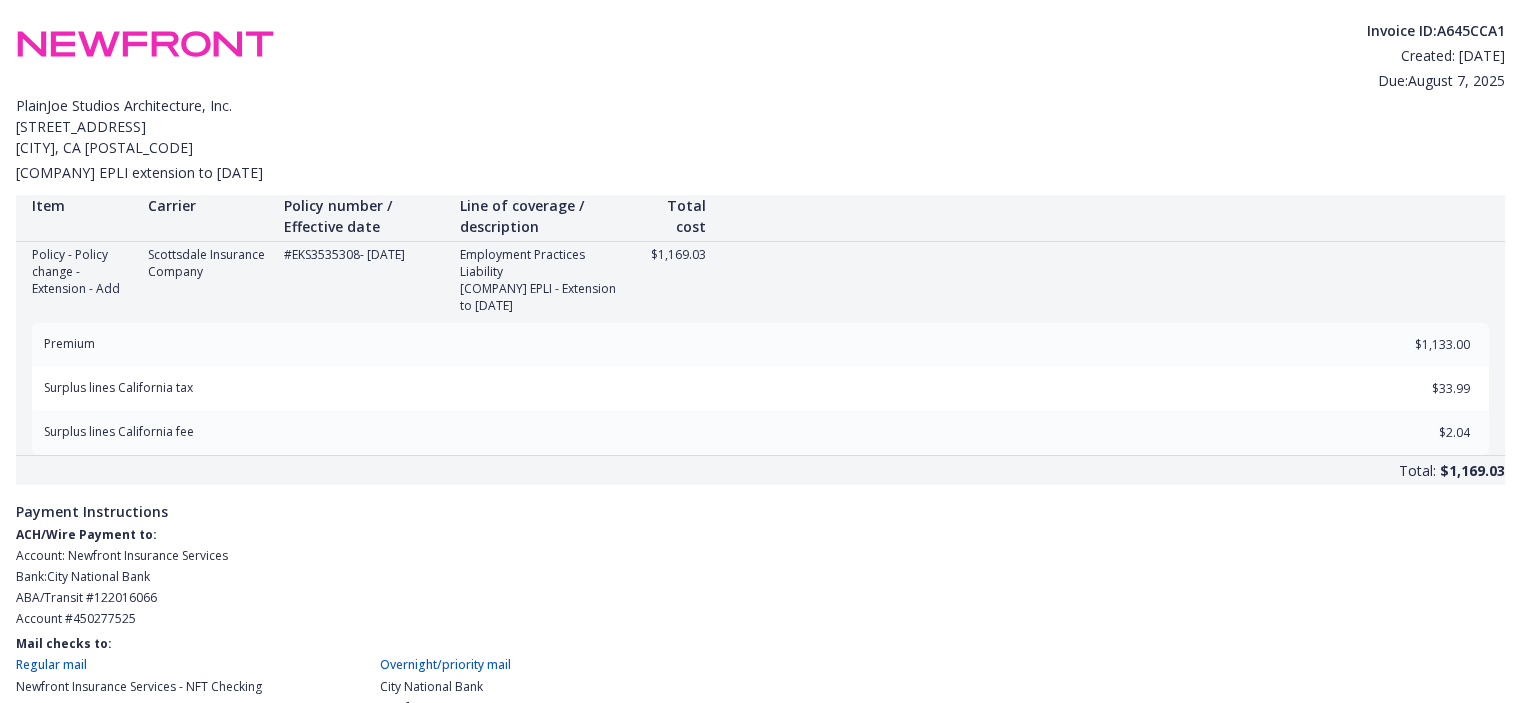 click on "[COMPANY] [STREET_ADDRESS] [CITY] ,   [STATE]   [POSTAL_CODE]" at bounding box center [760, 126] 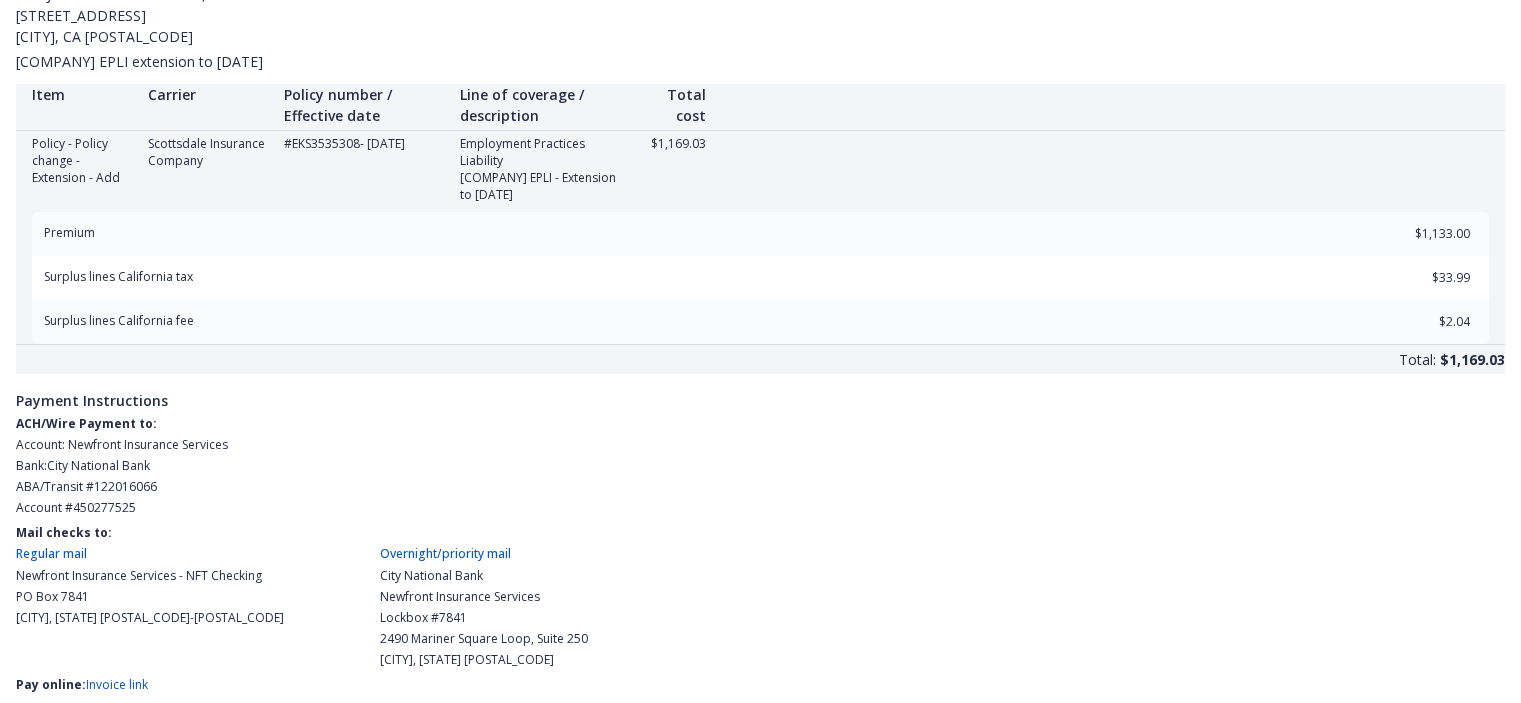 scroll, scrollTop: 196, scrollLeft: 0, axis: vertical 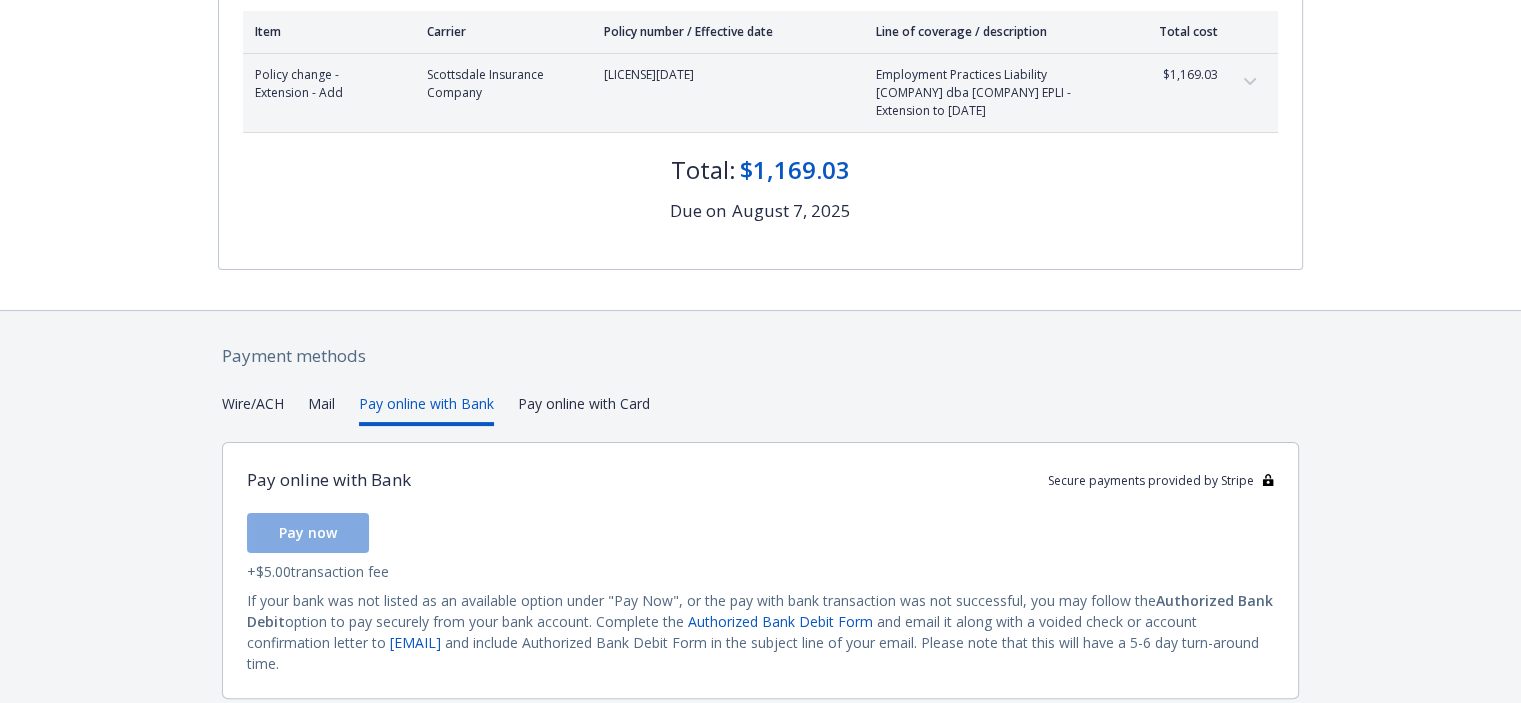 click on "Pay online with Bank" at bounding box center (426, 409) 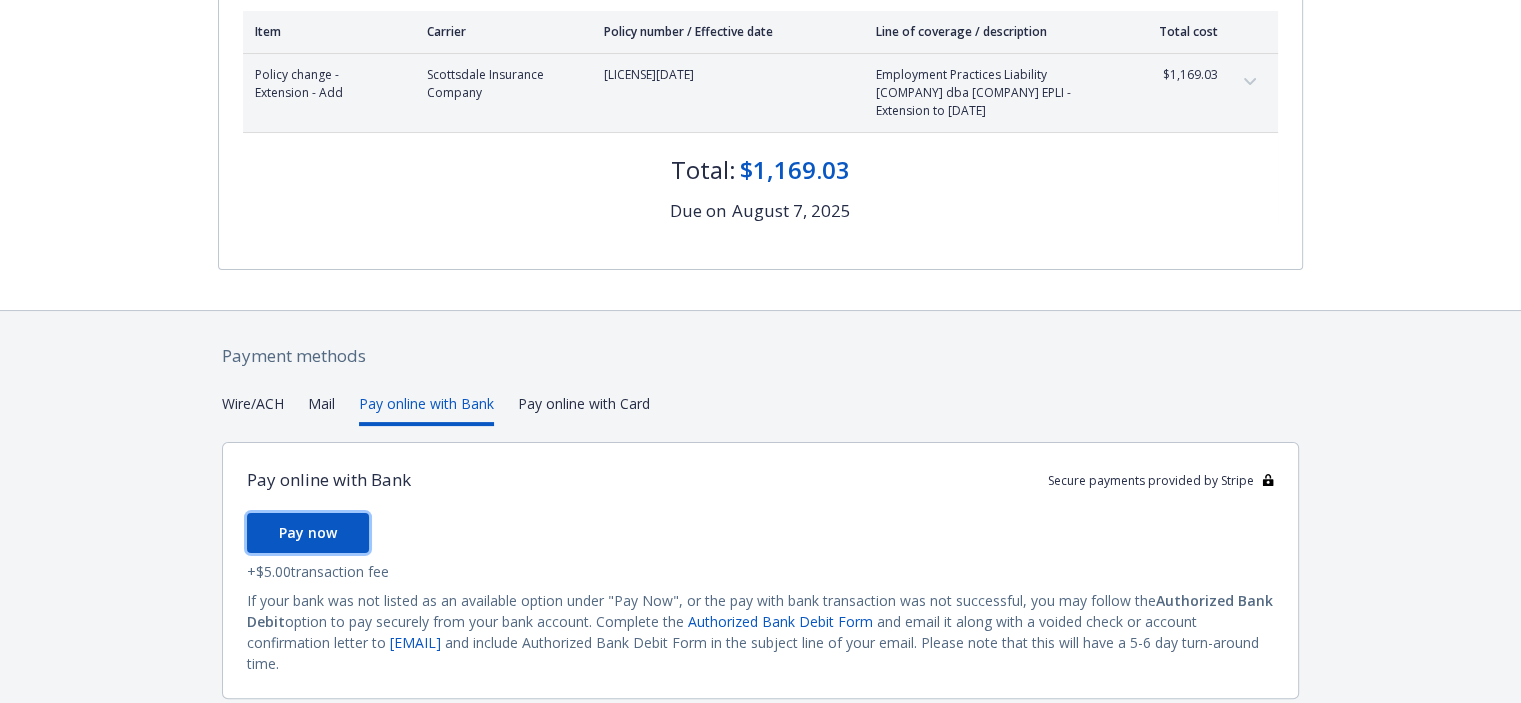 click on "Pay now" at bounding box center [308, 532] 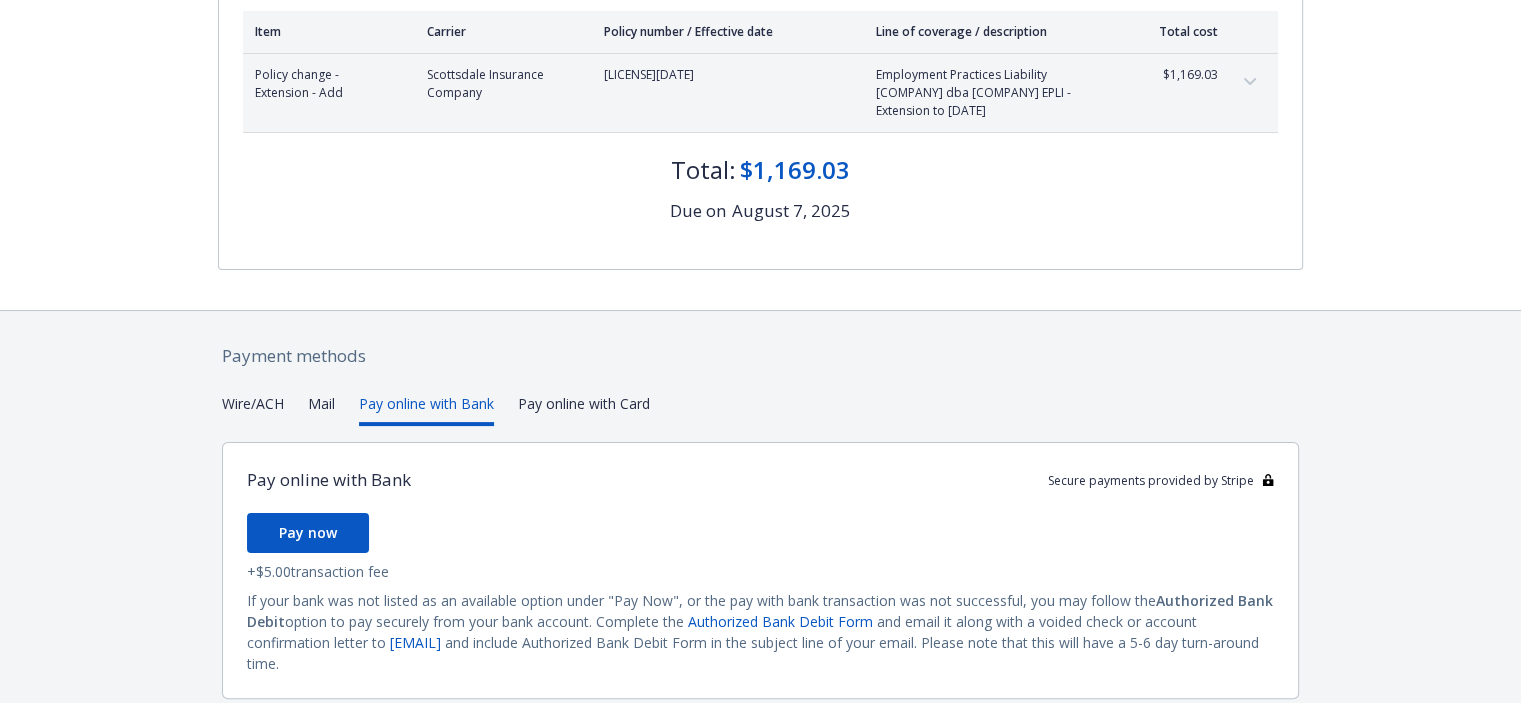 click on "Payment methods Wire/ACH Mail Pay online with Bank Pay online with Card Pay online with Bank Secure payments provided by Stripe Pay now + $5.00  transaction fee If your bank was not listed as an available option under "Pay Now", or the pay with bank transaction was not successful, you may follow the  Authorized Bank Debit  option to pay securely from your bank account. Complete the   Authorized Bank Debit Form   and email it along with a voided check or account confirmation letter to   ap@newfront.com   and include Authorized Bank Debit Form in the subject line of your email. Please note that this will have a 5-6 day turn-around time. CA License # 0H55918" at bounding box center (760, 543) 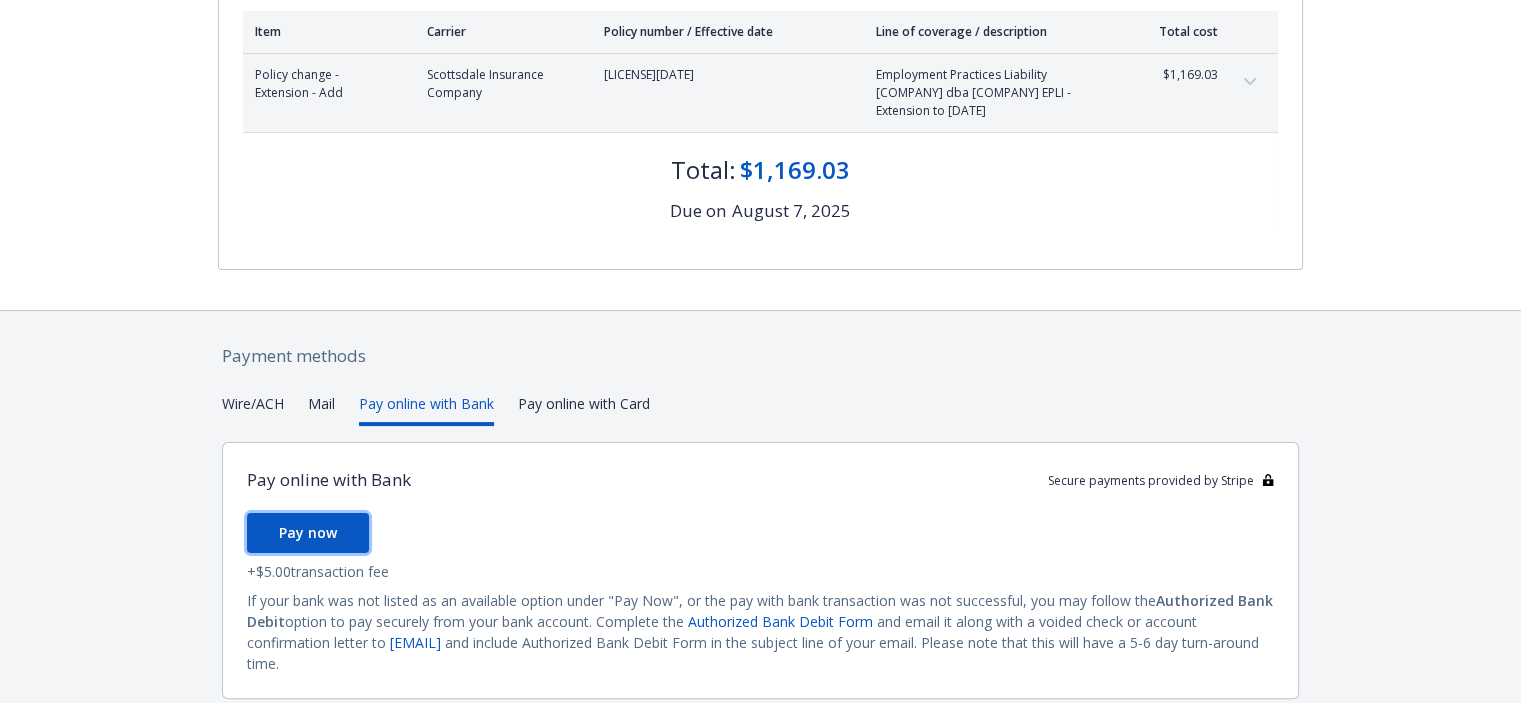 click on "Pay now" at bounding box center [308, 532] 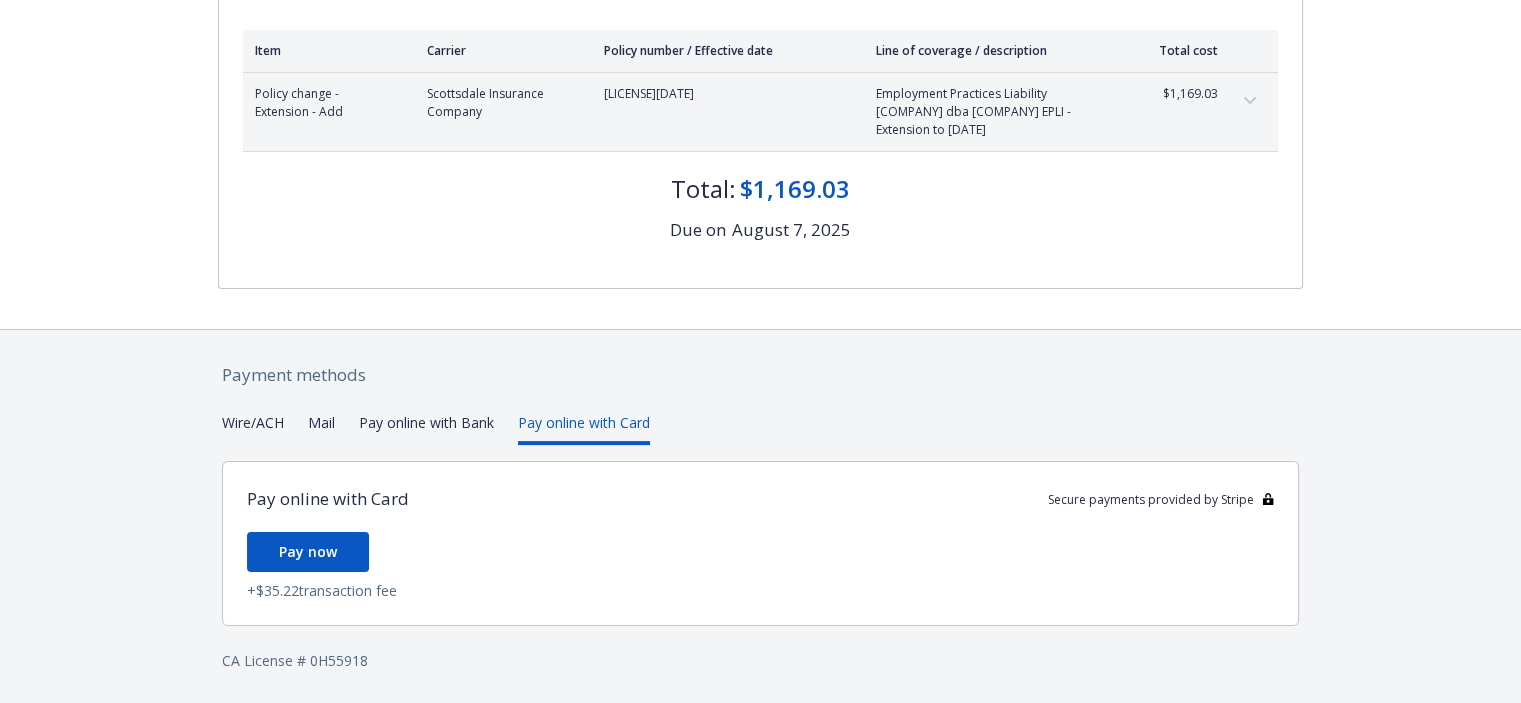 scroll, scrollTop: 287, scrollLeft: 0, axis: vertical 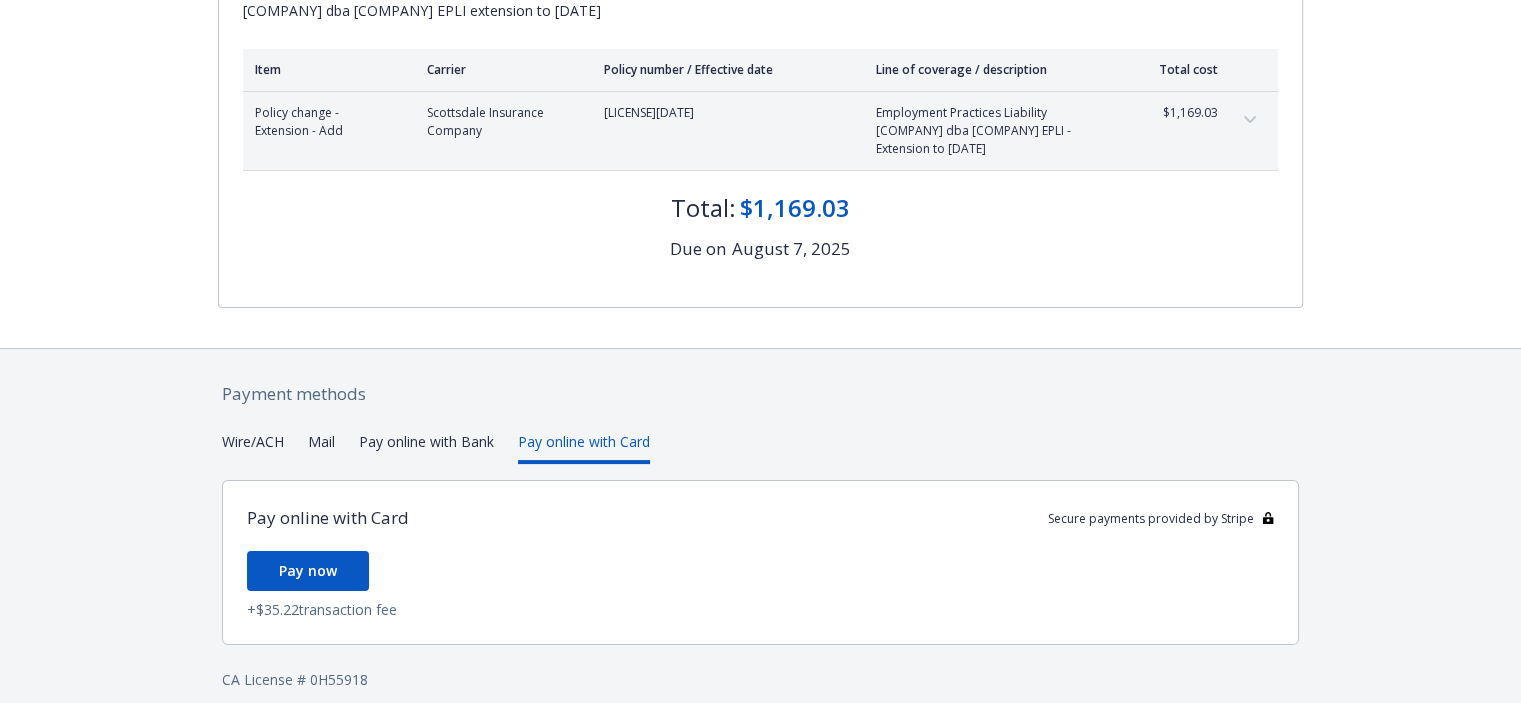 click on "Payment methods Wire/ACH Mail Pay online with Bank Pay online with Card Pay online with Card Secure payments provided by Stripe Pay now + $35.22  transaction fee CA License # 0H55918" at bounding box center [760, 536] 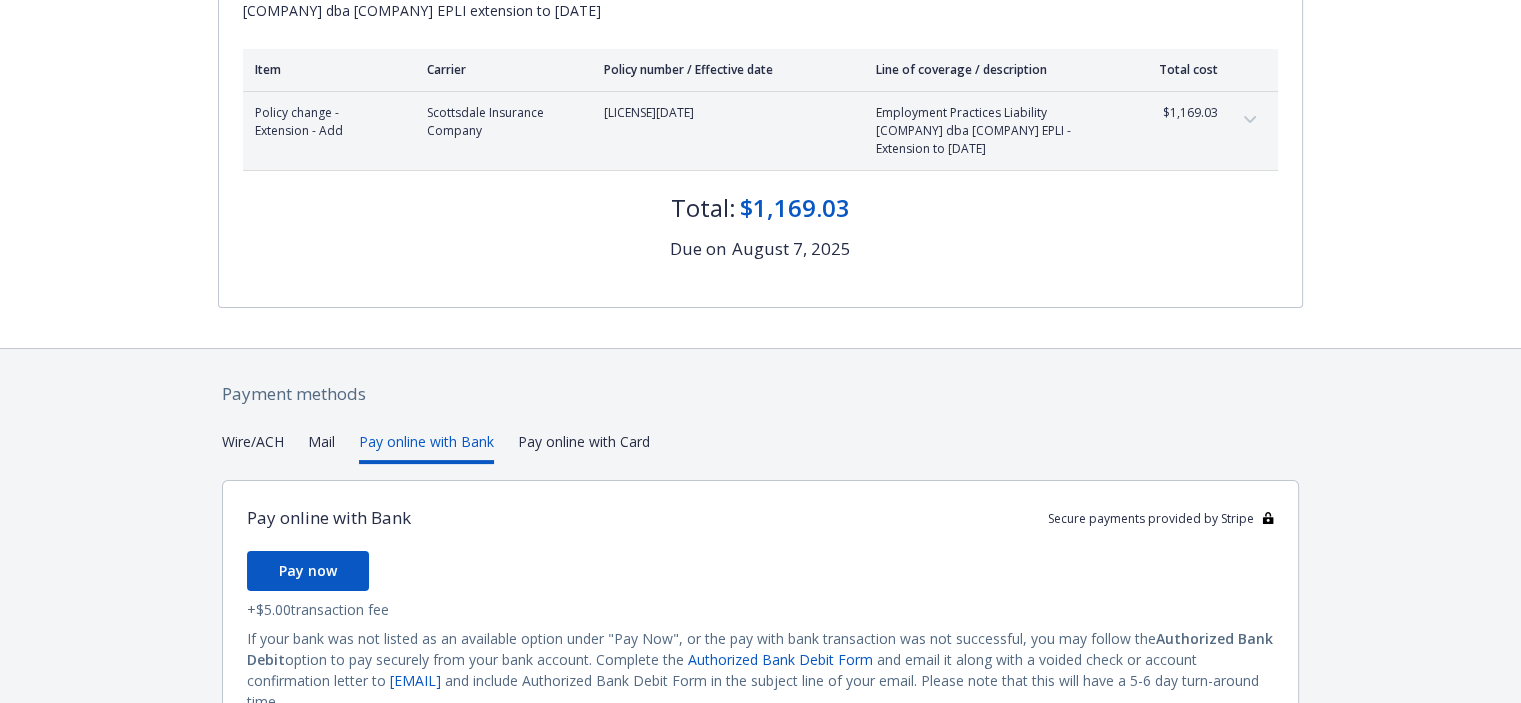 click on "Pay online with Bank" at bounding box center (426, 447) 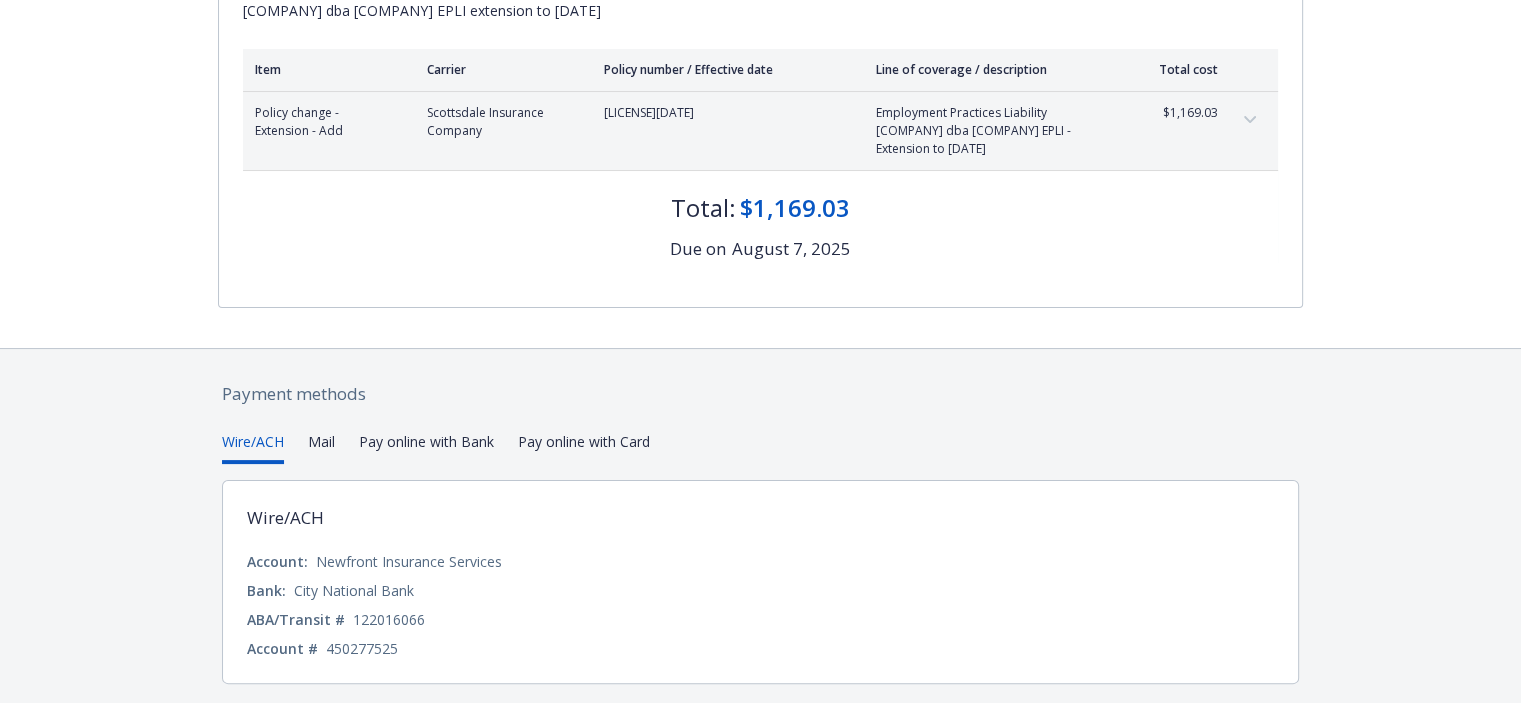 click on "Wire/ACH" at bounding box center (253, 447) 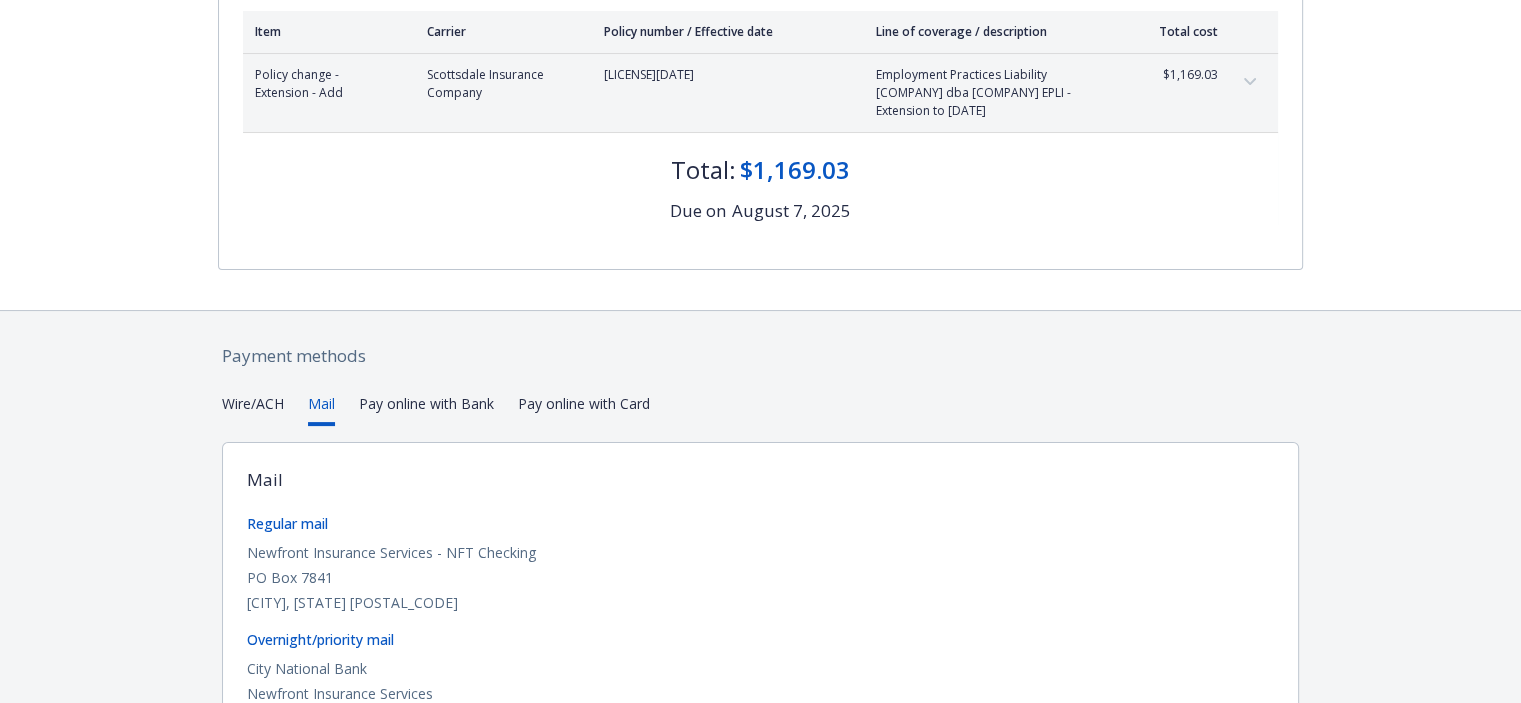 click on "Mail" at bounding box center (321, 409) 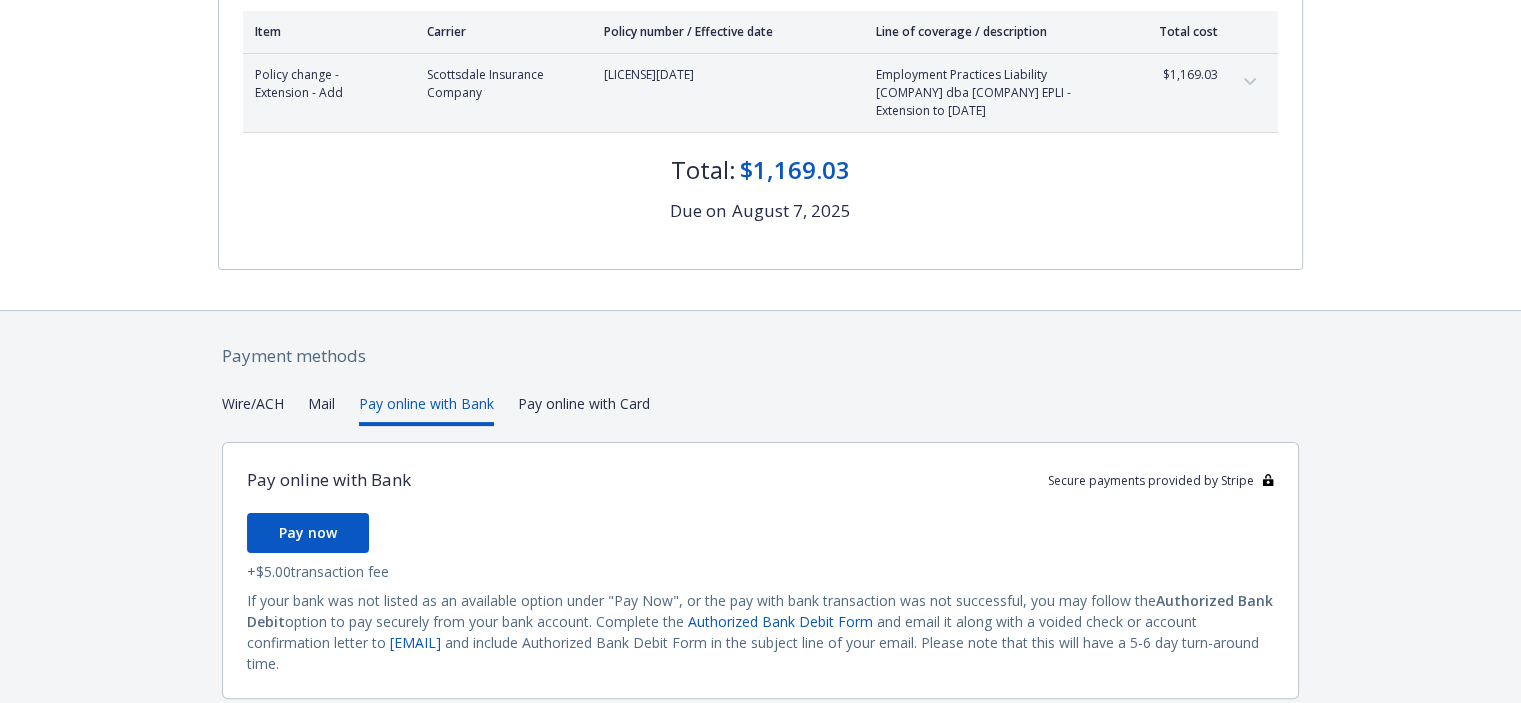 click on "Pay online with Bank" at bounding box center (426, 409) 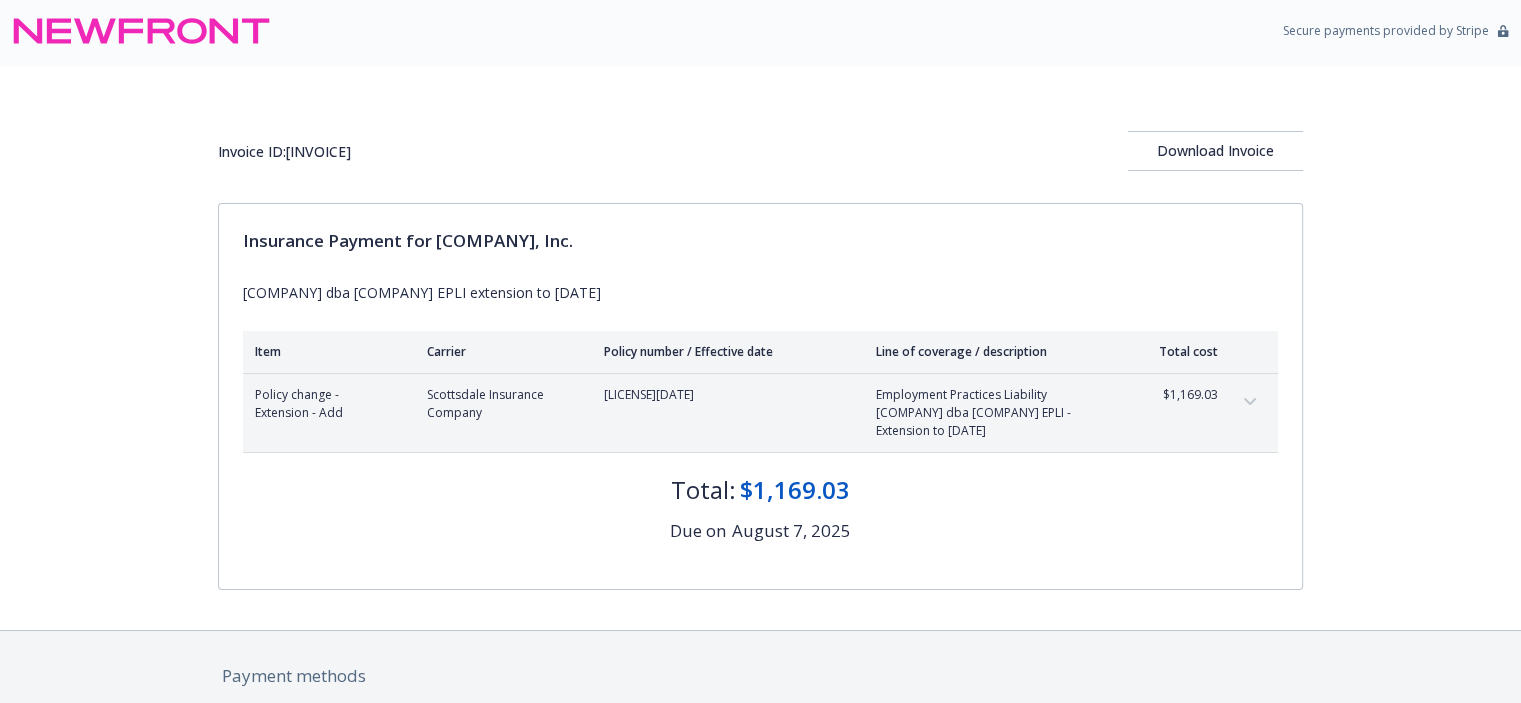 scroll, scrollTop: 0, scrollLeft: 0, axis: both 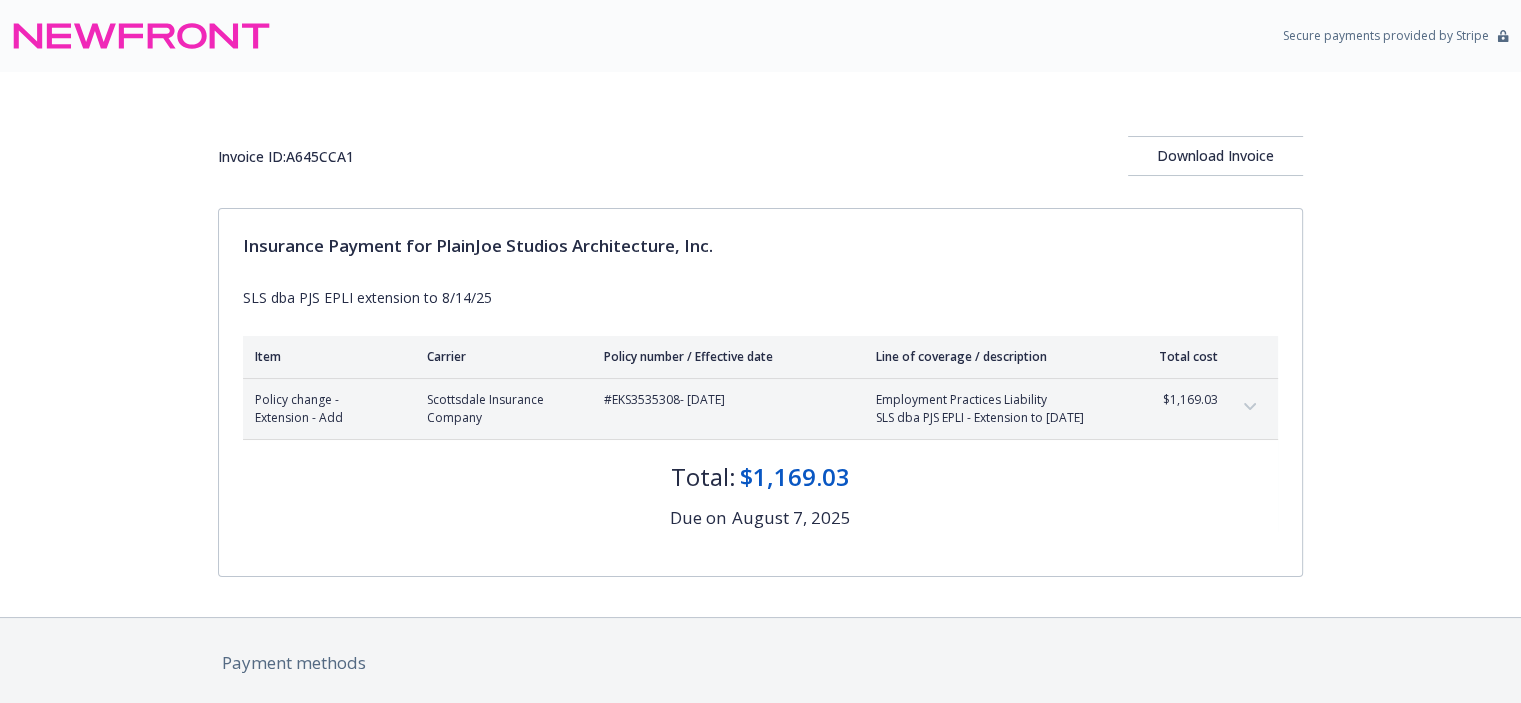 click on "Invoice ID:  A645CCA1 Download Invoice Insurance Payment for PlainJoe Studios Architecture, Inc. SLS dba PJS EPLI extension to 8/14/25 Item Carrier Policy number / Effective date Line of coverage / description Total cost Policy change - Extension - Add Scottsdale Insurance Company #EKS3535308  - 07/31/2025 Employment Practices Liability SLS dba PJS EPLI - Extension to 8/14/25 $1,169.03 Premium $1,133.00 Surplus lines California tax $33.99 Surplus lines California fee $2.04 Total: $1,169.03 Due on August 7, 2025" at bounding box center (760, 344) 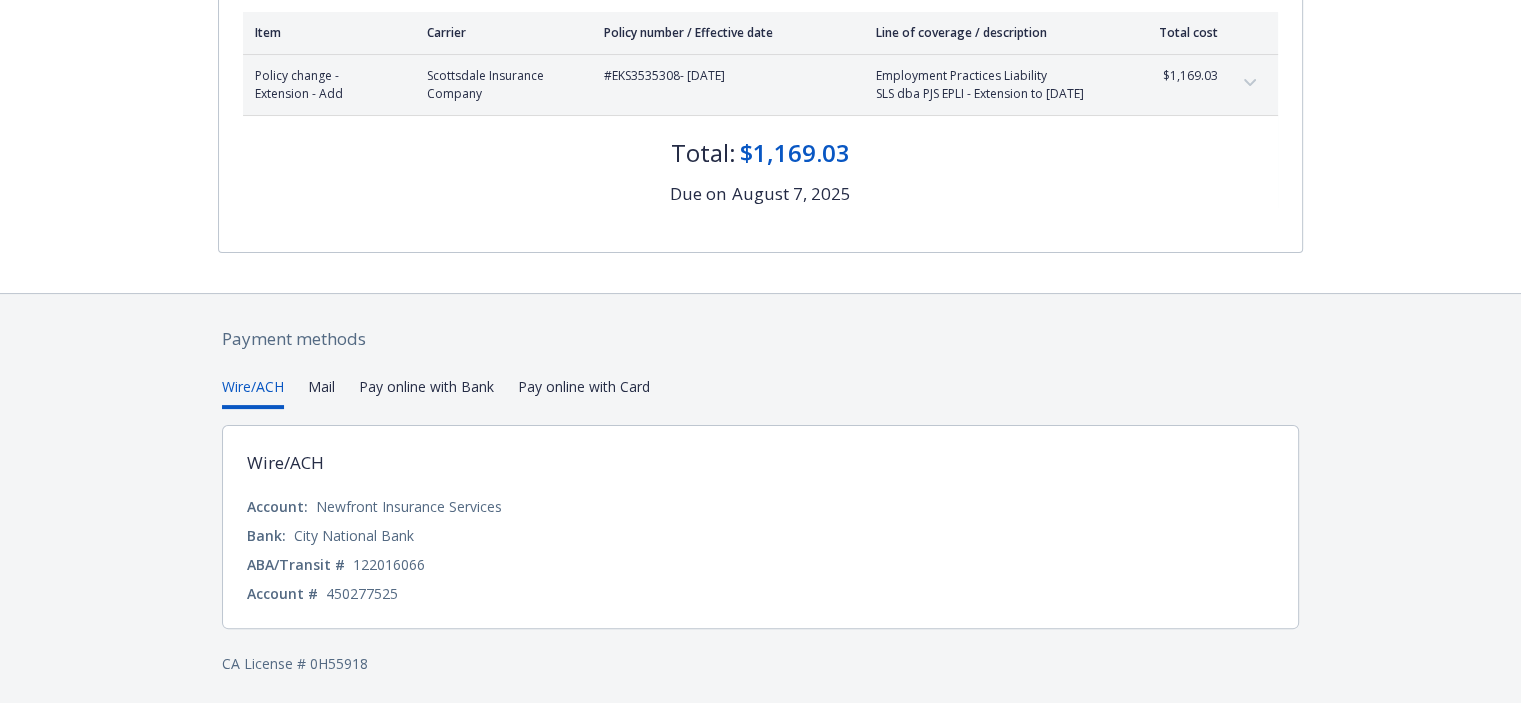 scroll, scrollTop: 325, scrollLeft: 0, axis: vertical 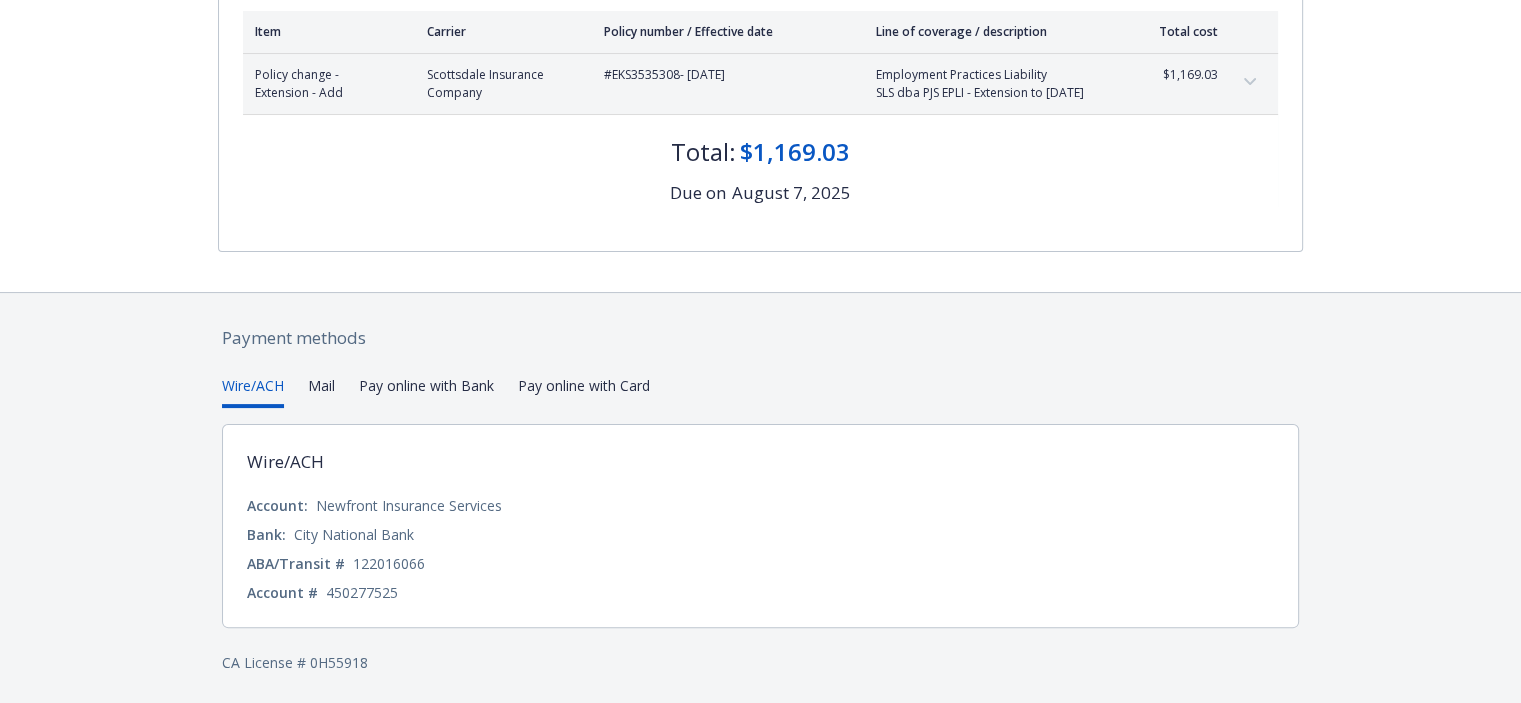 click on "Pay online with Bank" at bounding box center [426, 391] 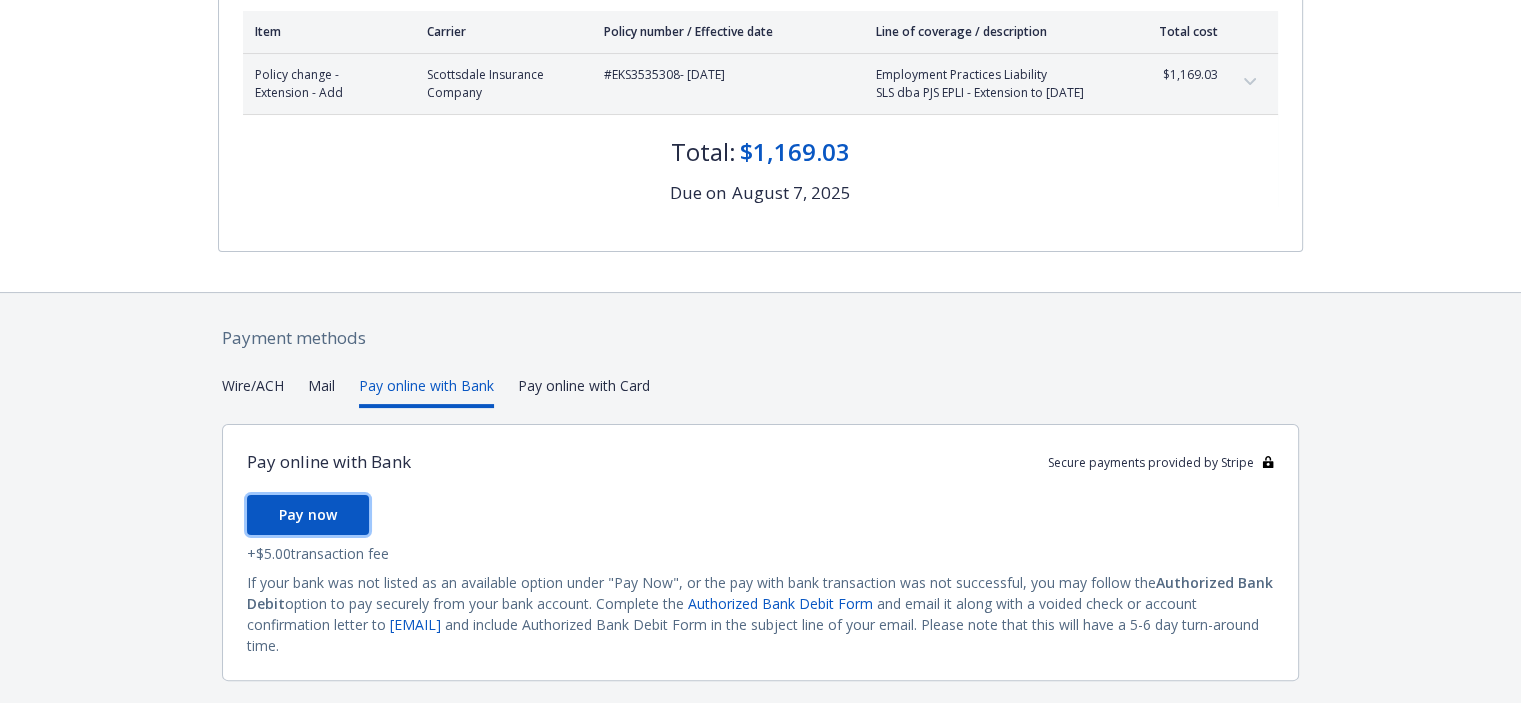 click on "Pay now" at bounding box center [308, 514] 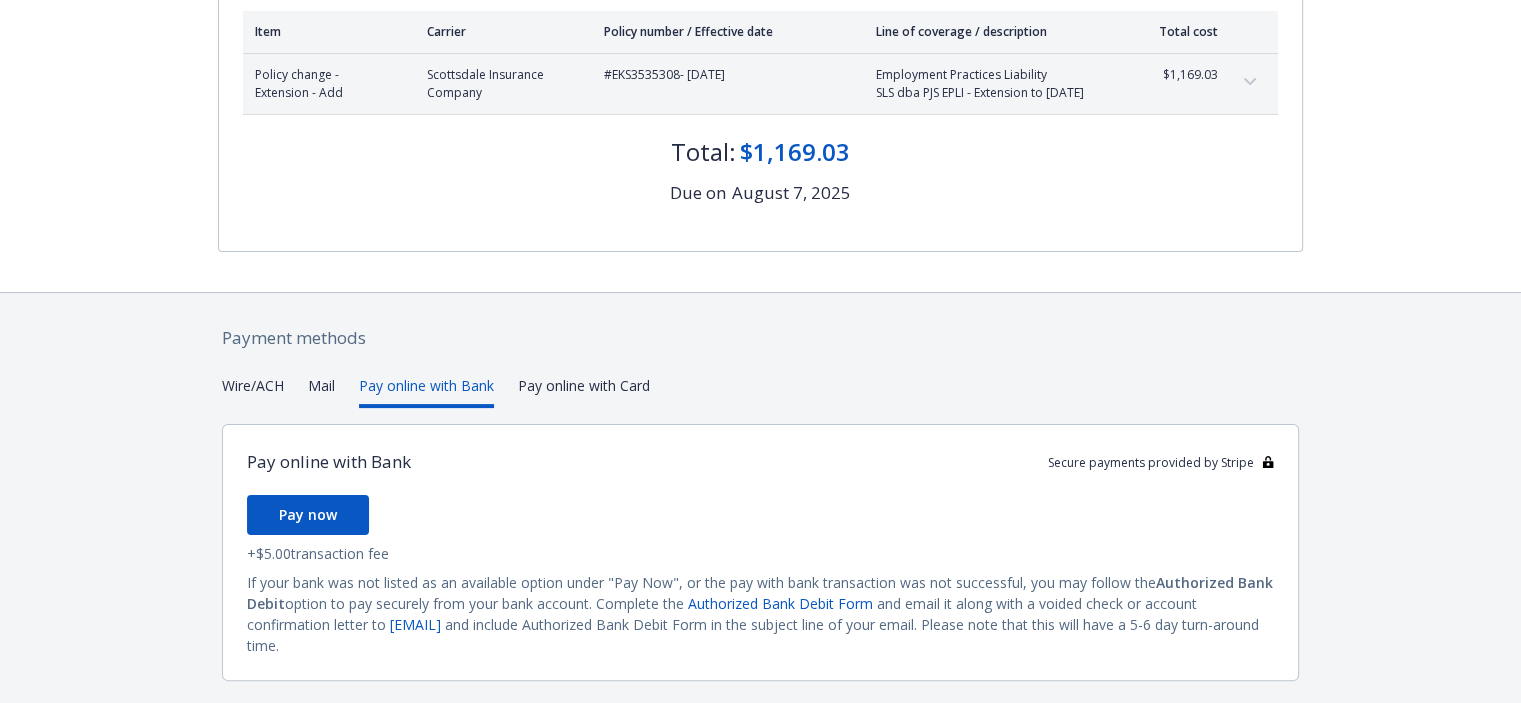 click on "Payment methods Wire/ACH Mail Pay online with Bank Pay online with Card Pay online with Bank Secure payments provided by Stripe Pay now + $5.00  transaction fee If your bank was not listed as an available option under "Pay Now", or the pay with bank transaction was not successful, you may follow the  Authorized Bank Debit  option to pay securely from your bank account. Complete the   Authorized Bank Debit Form   and email it along with a voided check or account confirmation letter to   ap@newfront.com   and include Authorized Bank Debit Form in the subject line of your email. Please note that this will have a 5-6 day turn-around time. CA License # 0H55918" at bounding box center [760, 525] 